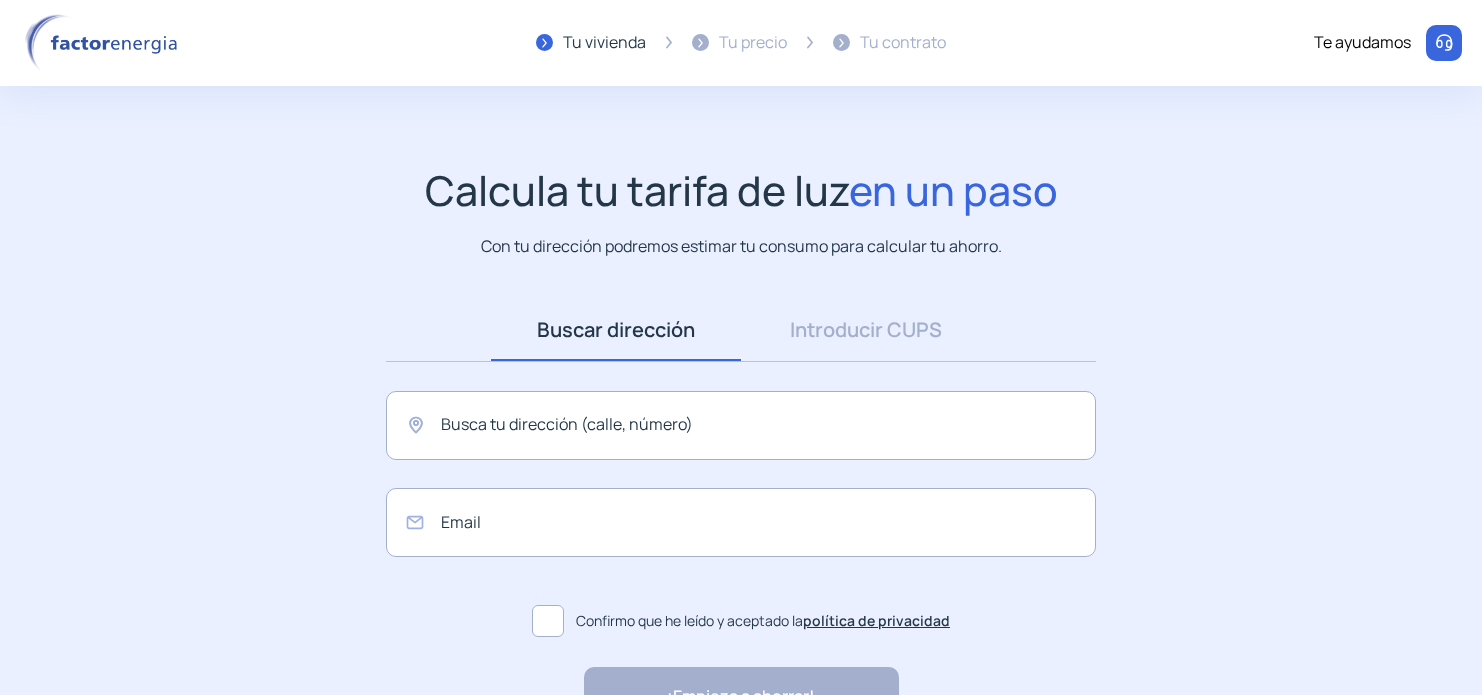 scroll, scrollTop: 0, scrollLeft: 0, axis: both 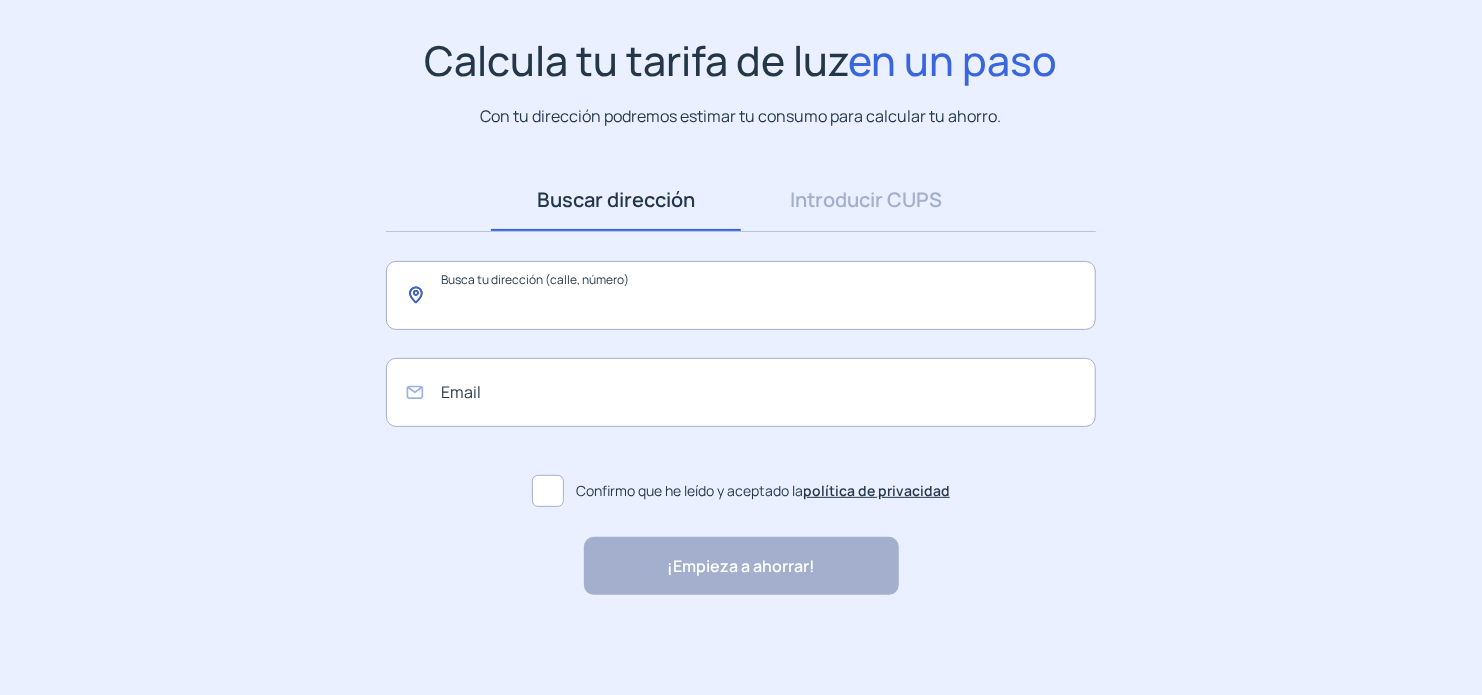 click 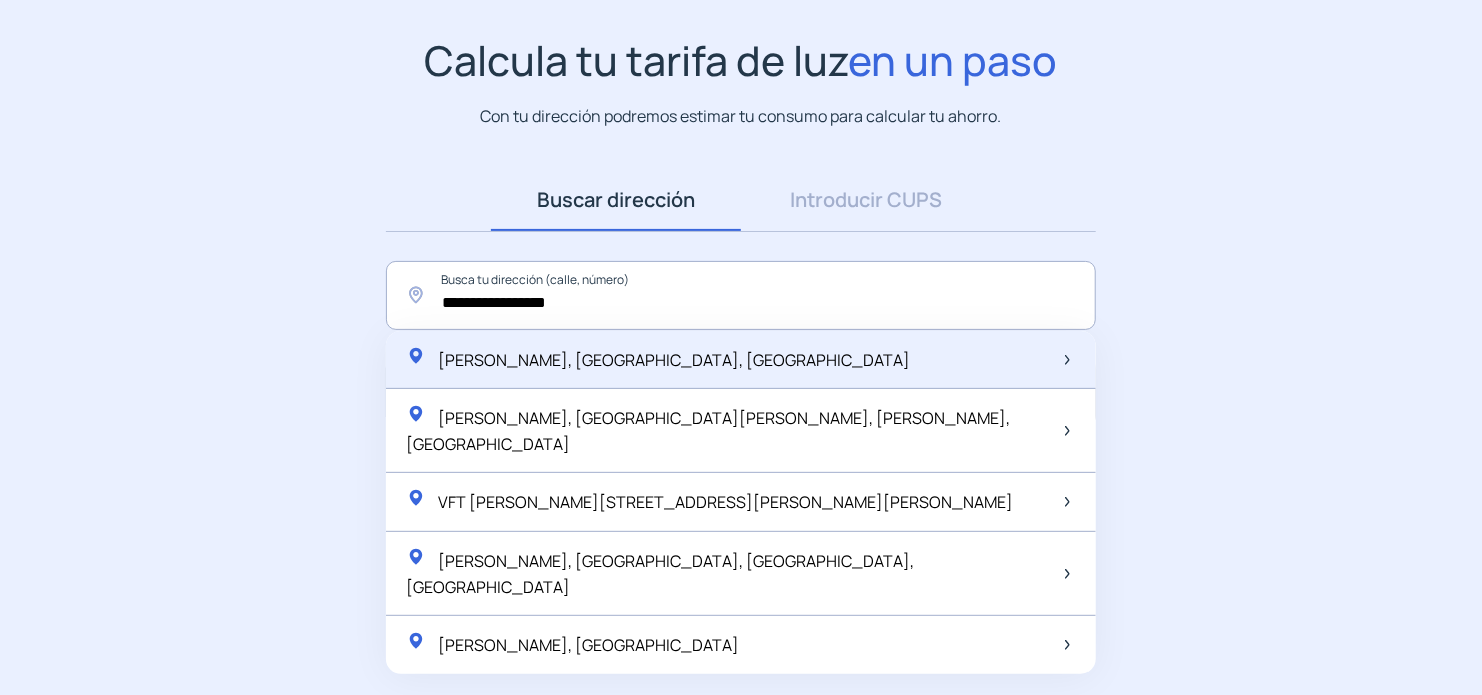 click on "[PERSON_NAME], [GEOGRAPHIC_DATA], [GEOGRAPHIC_DATA]" 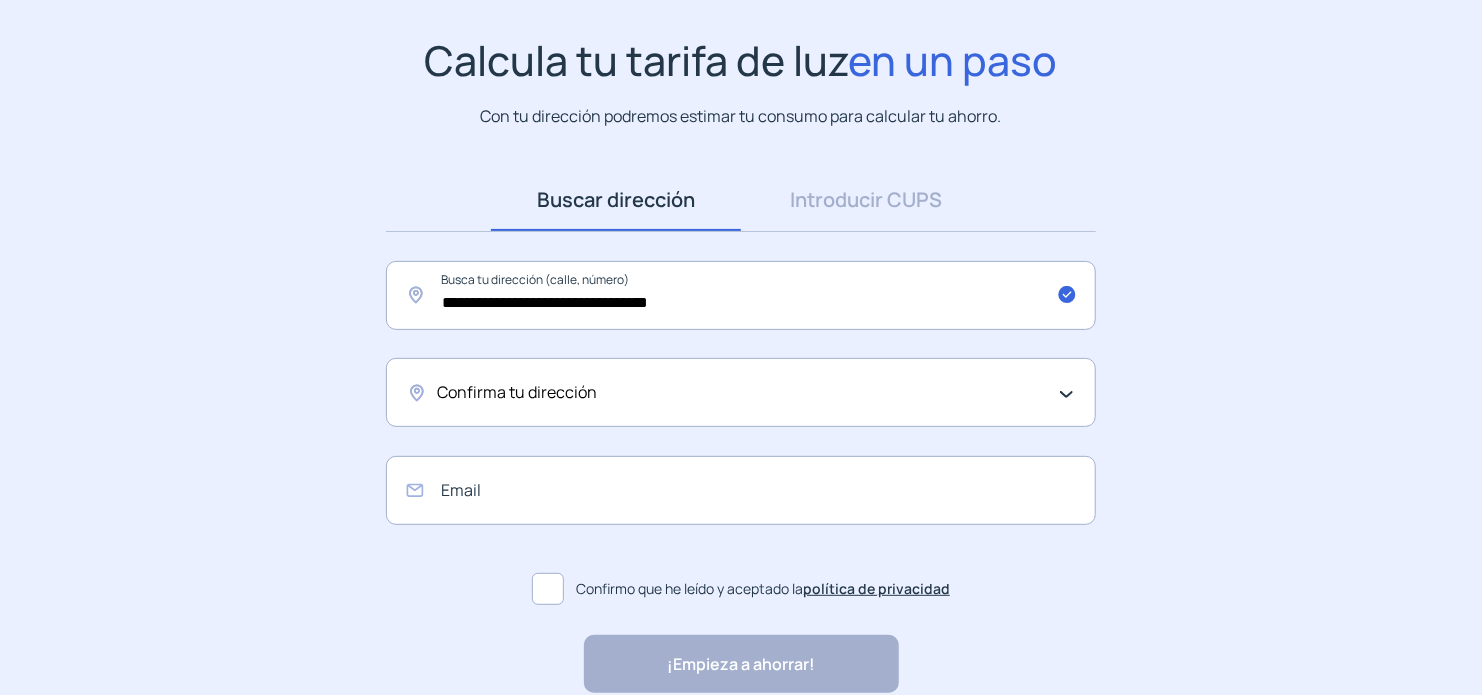 click on "Confirma tu dirección" 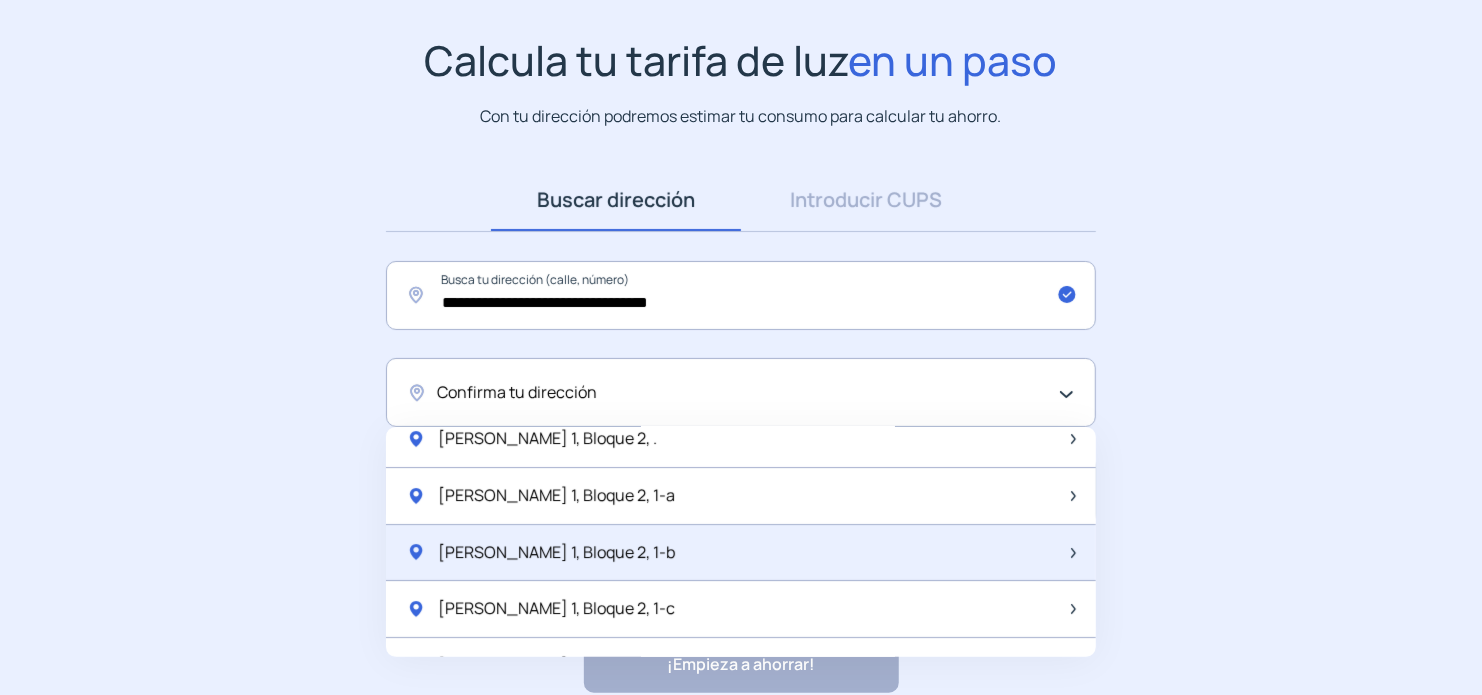 scroll, scrollTop: 0, scrollLeft: 0, axis: both 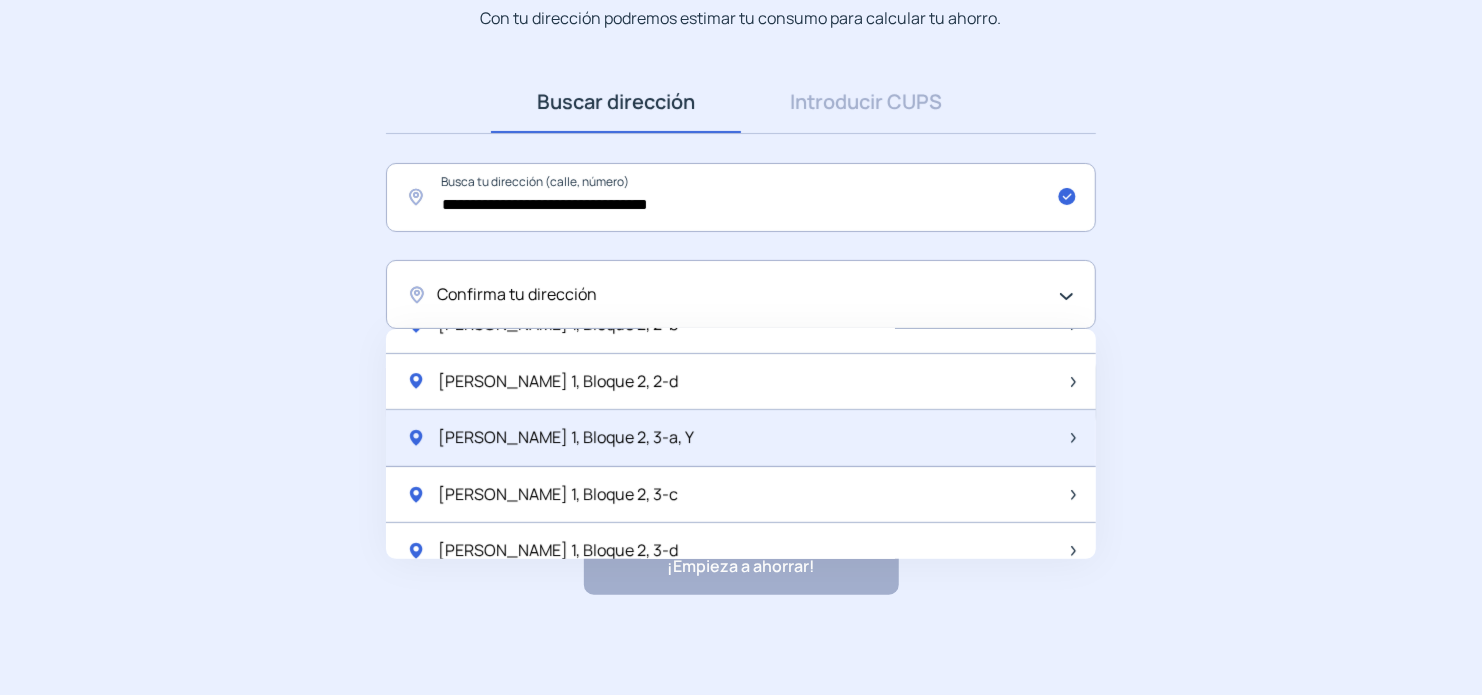 click on "[PERSON_NAME] 1, Bloque 2, 3-a, Y" 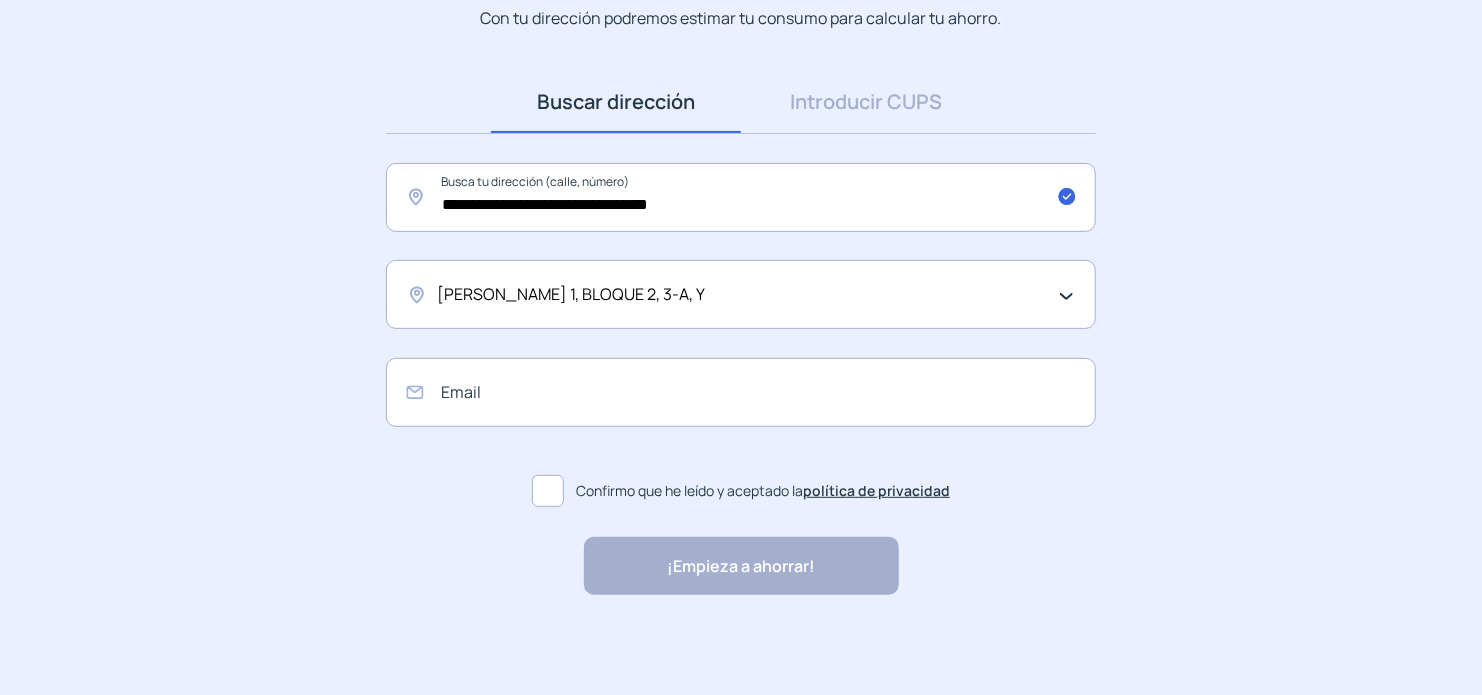 scroll, scrollTop: 227, scrollLeft: 0, axis: vertical 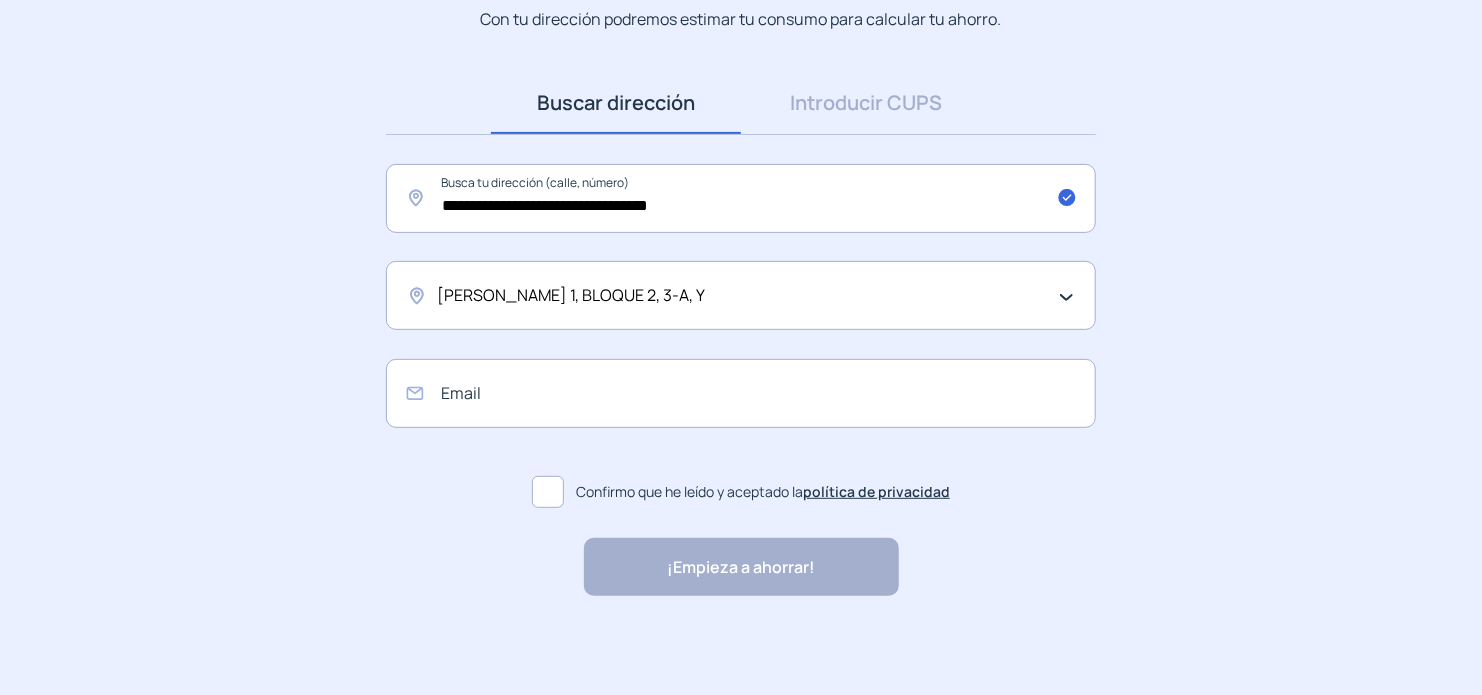 click 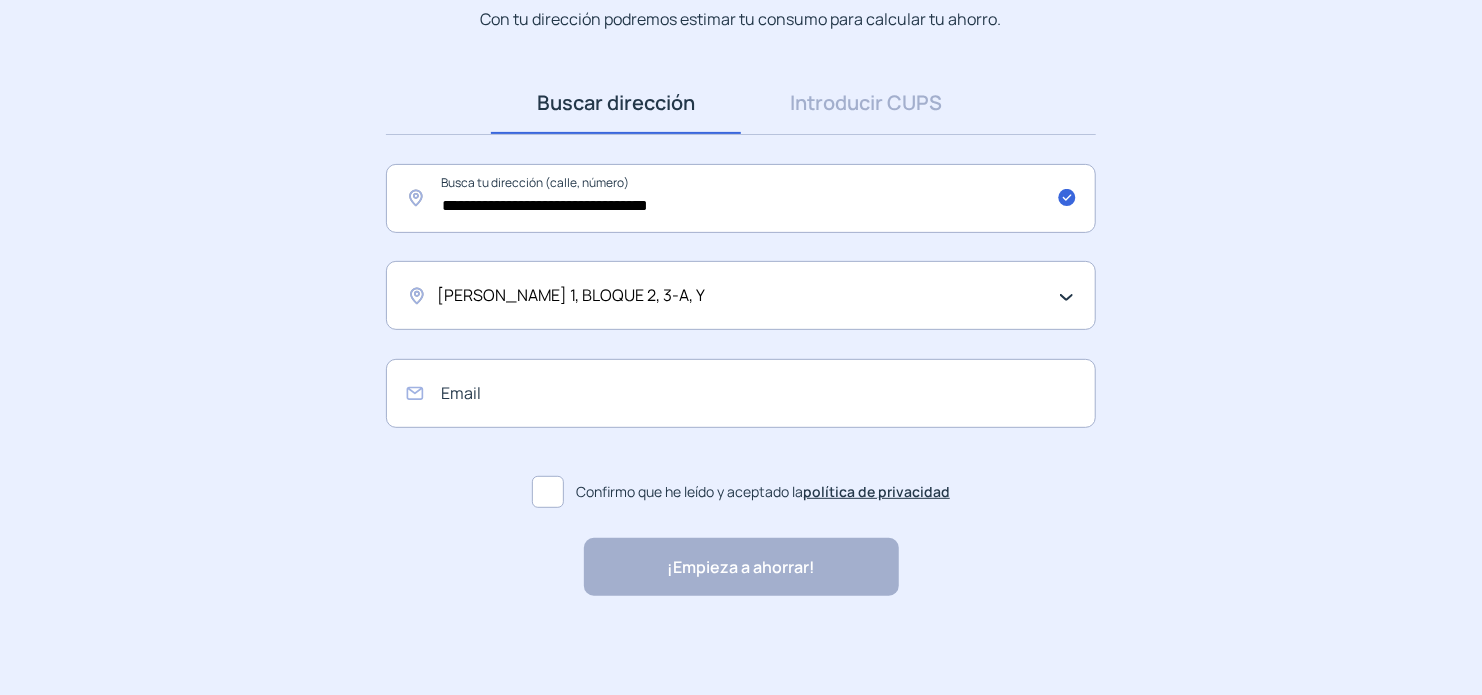click on "¡Empieza a ahorrar! "Excelente servicio y atención al cliente" "Respeto por el cliente y variedad de tarifas" "Todo genial y muy rápido" "Rapidez y buen trato al cliente"" 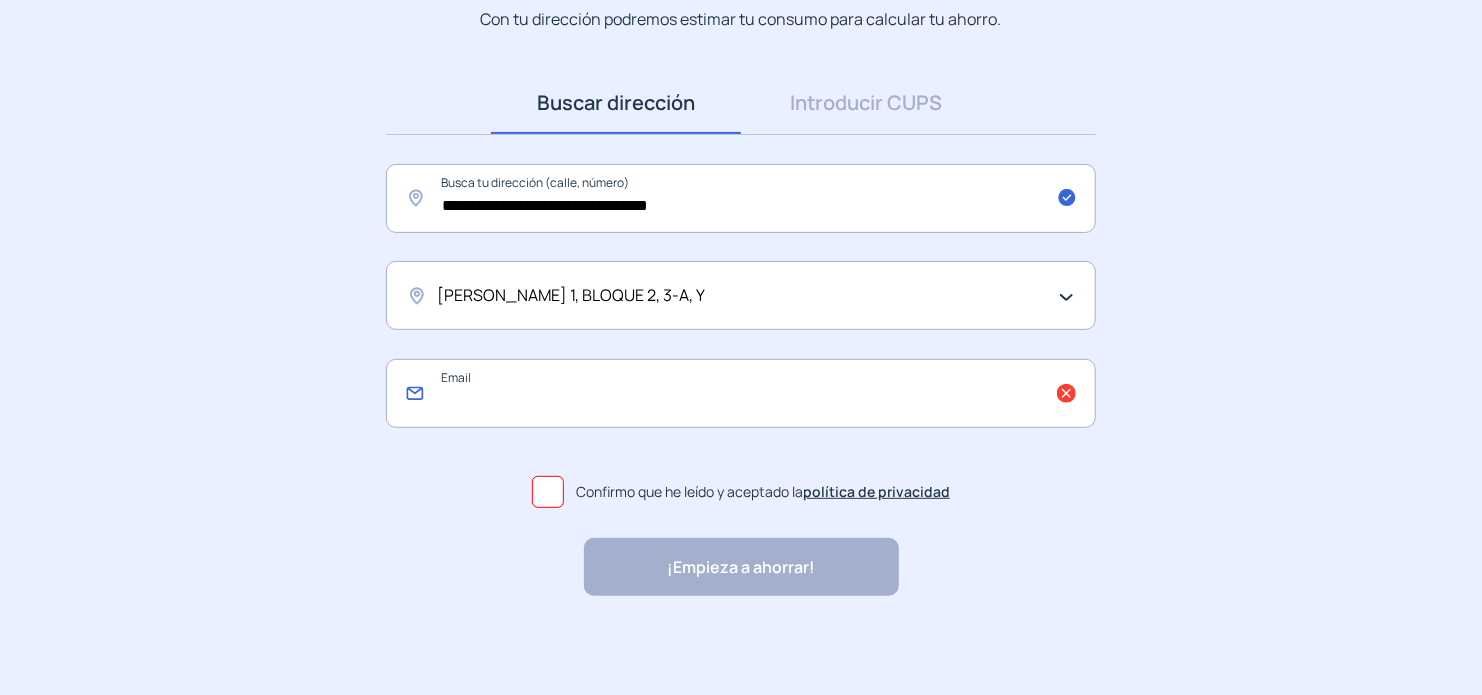 click 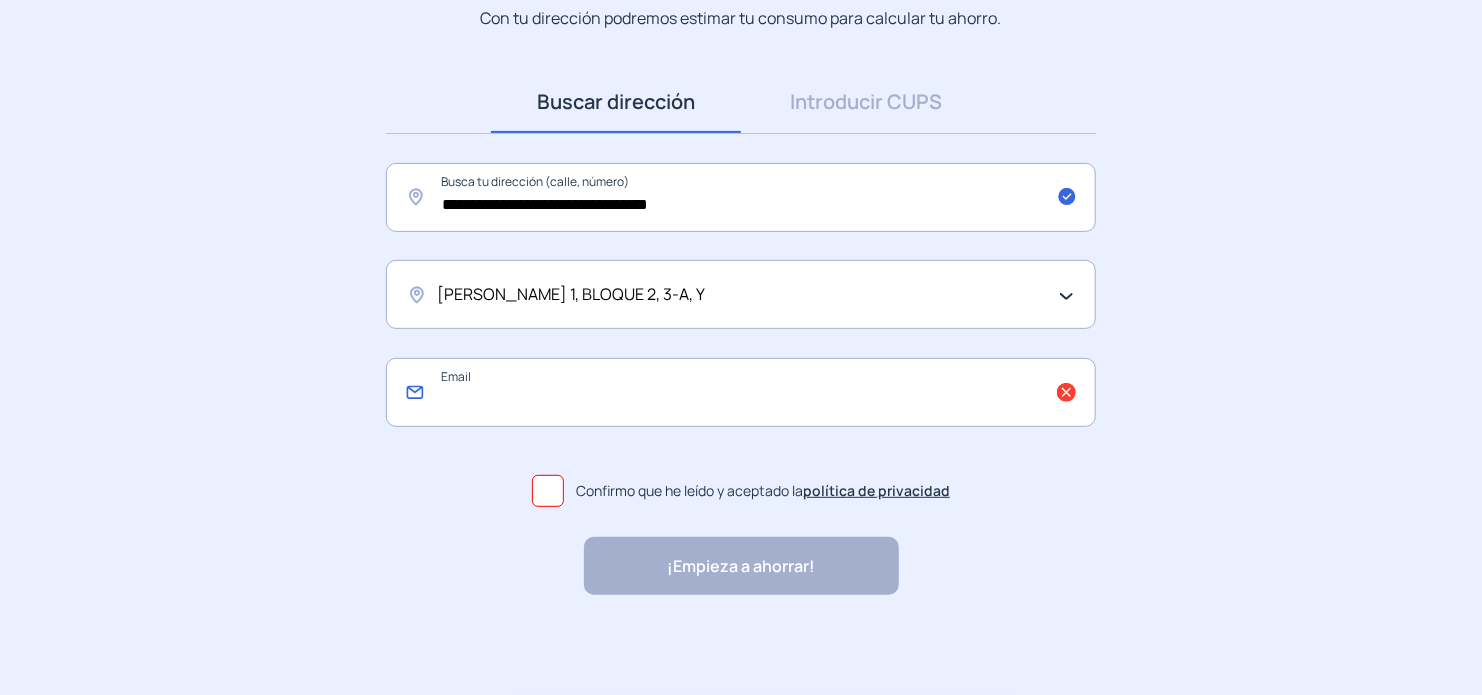 scroll, scrollTop: 198, scrollLeft: 0, axis: vertical 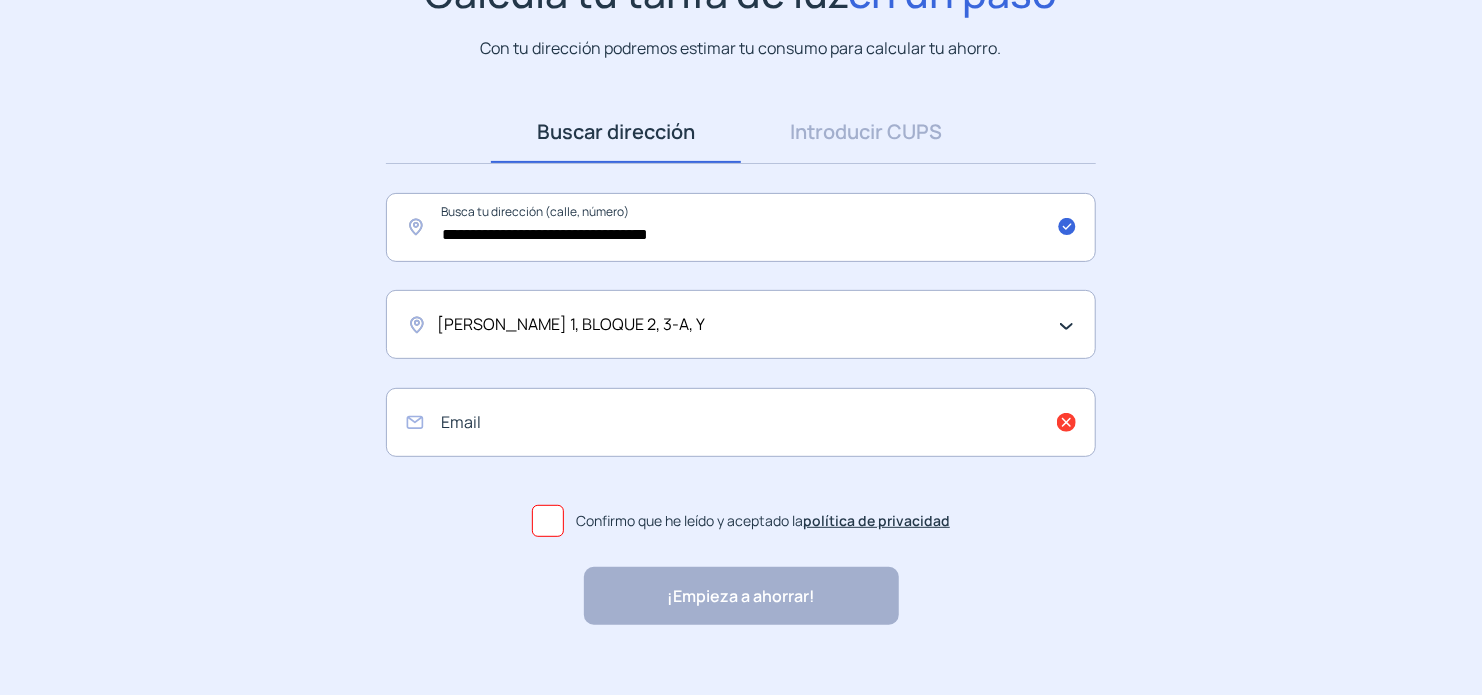 click 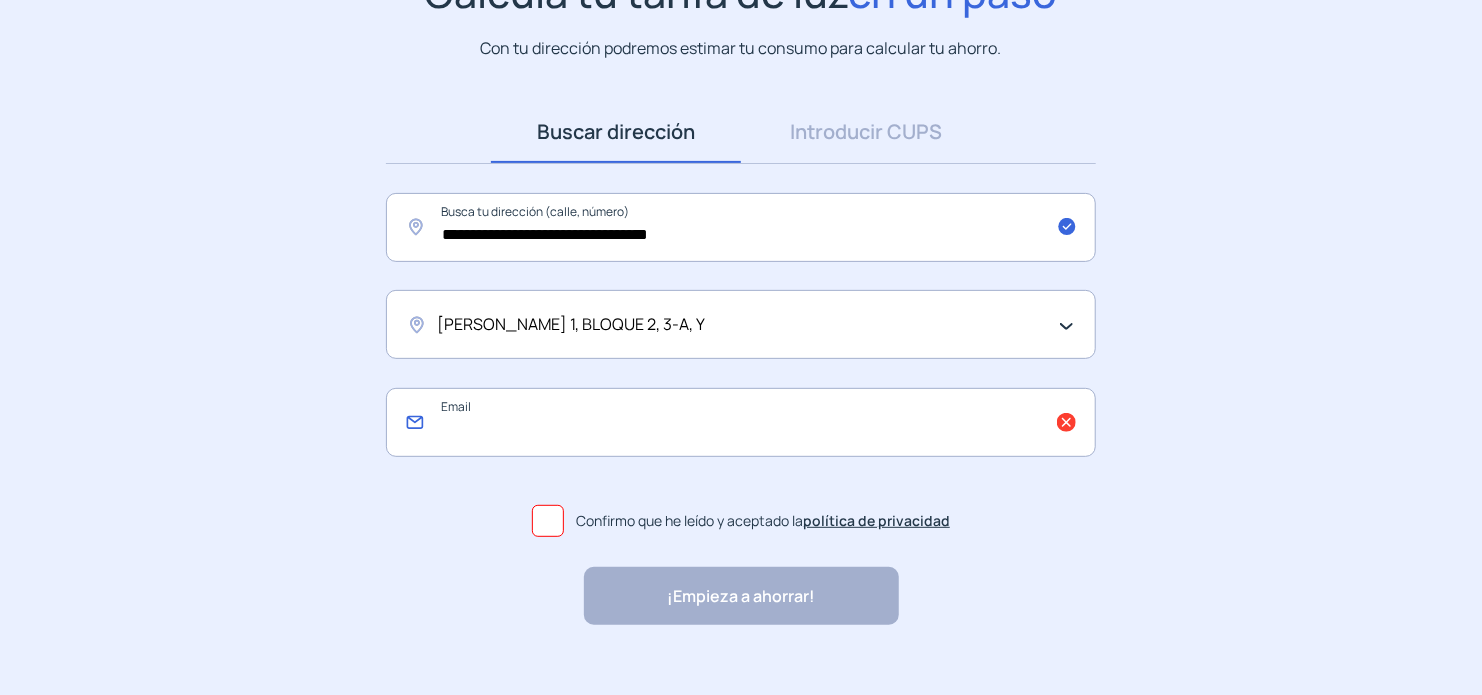 click 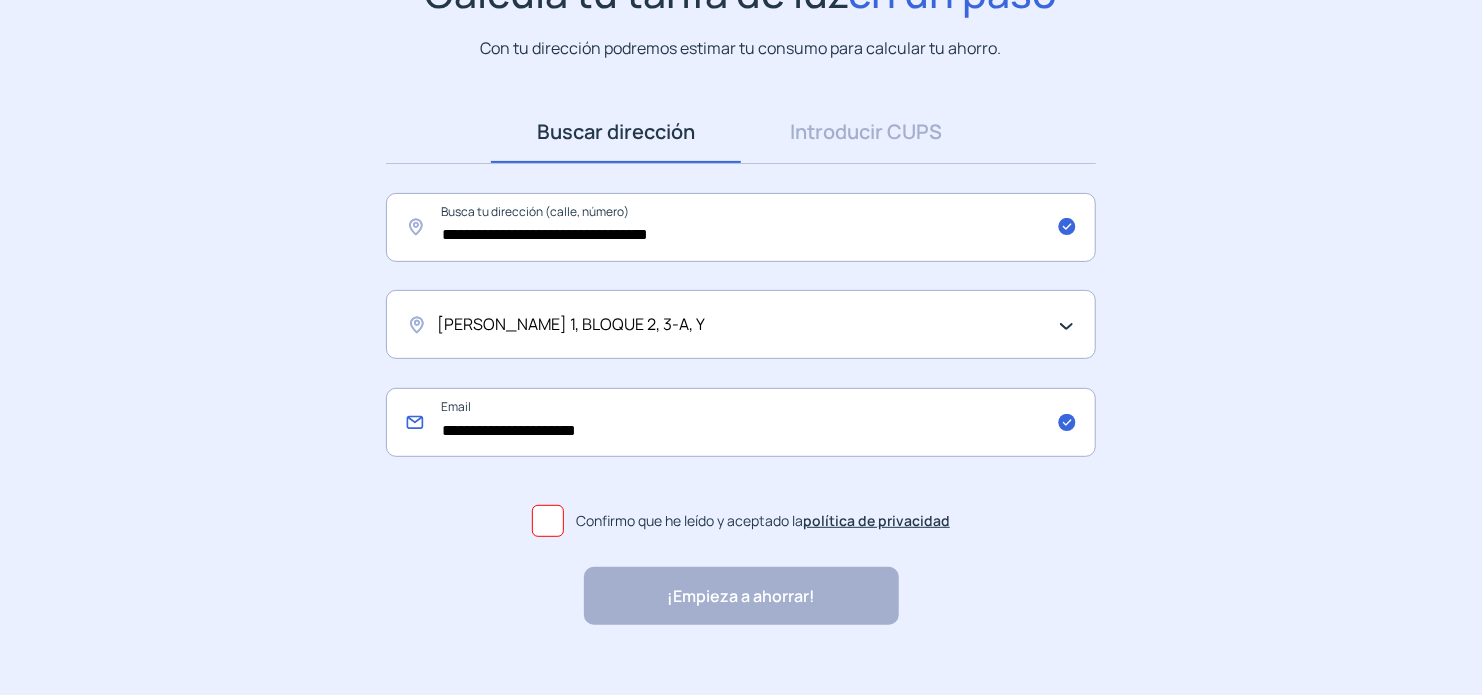 type on "**********" 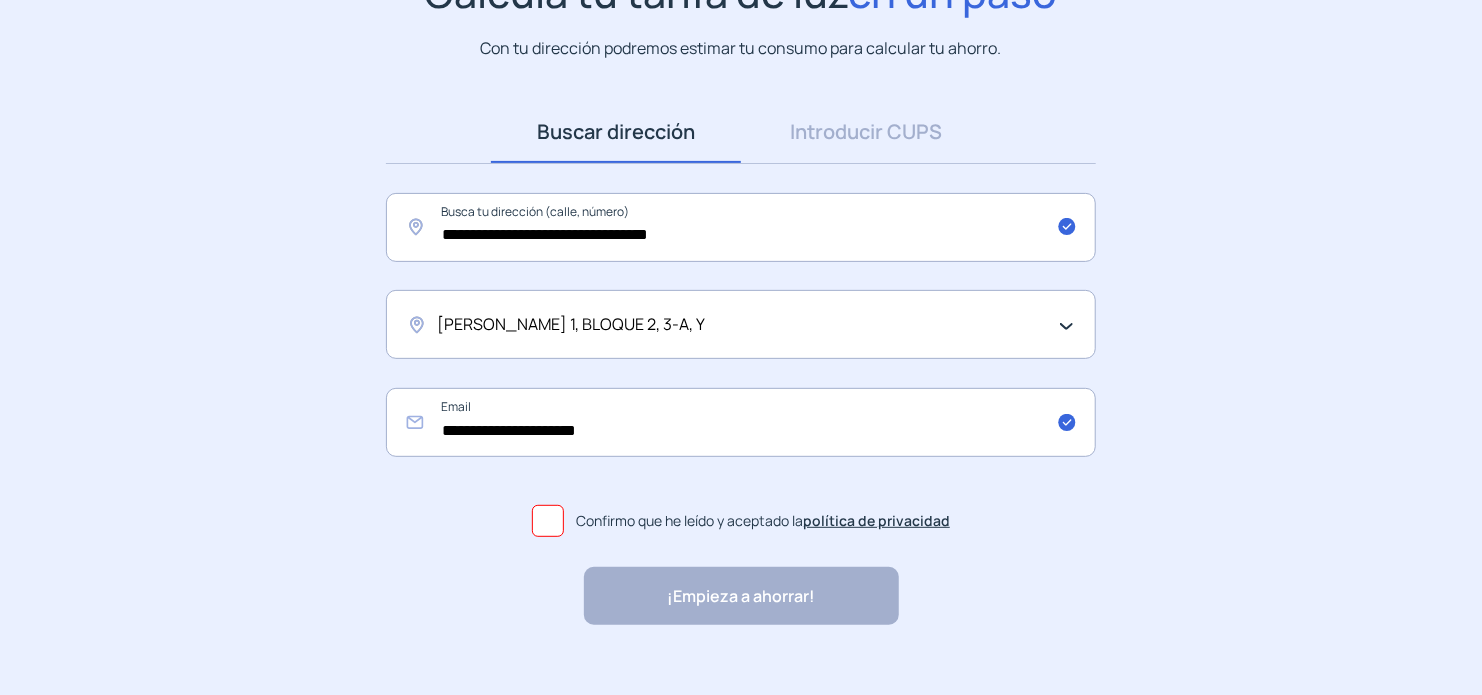 click on "Confirmo que he leído y aceptado la  política de privacidad" 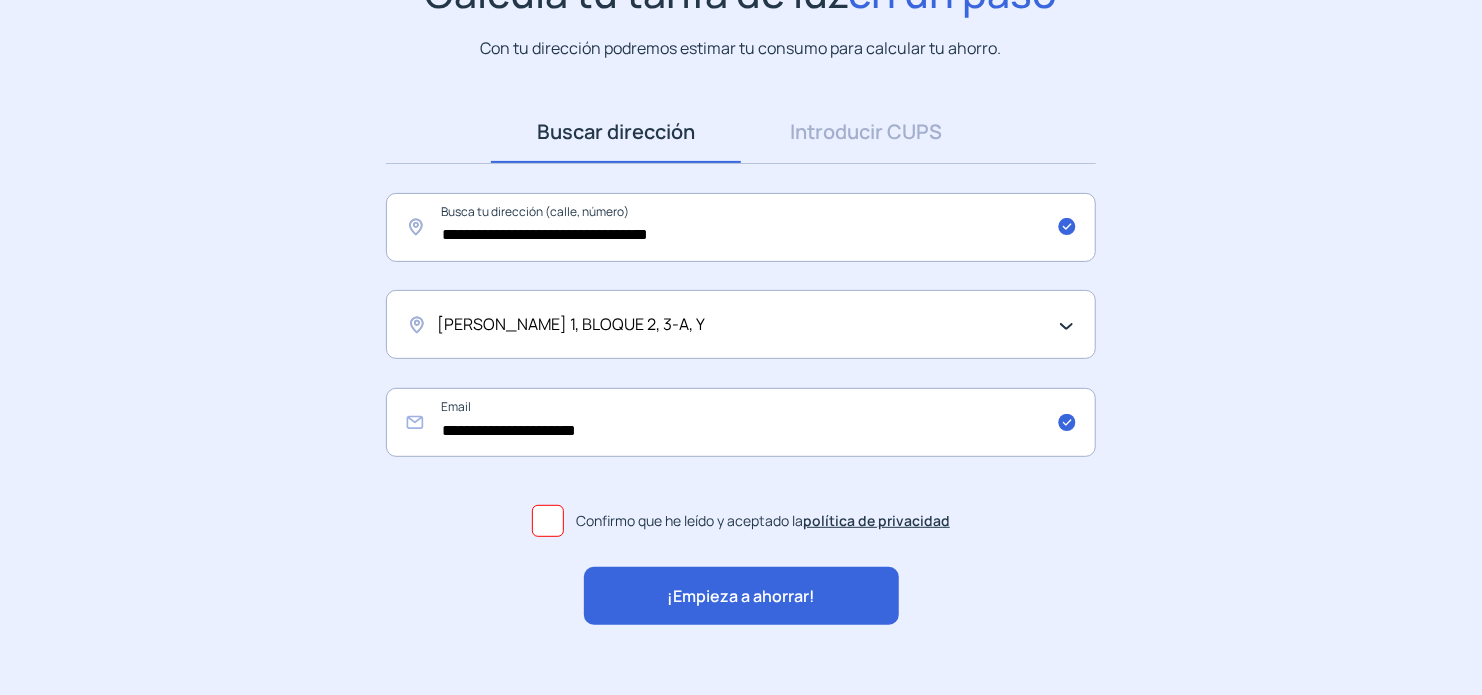 click on "¡Empieza a ahorrar!" 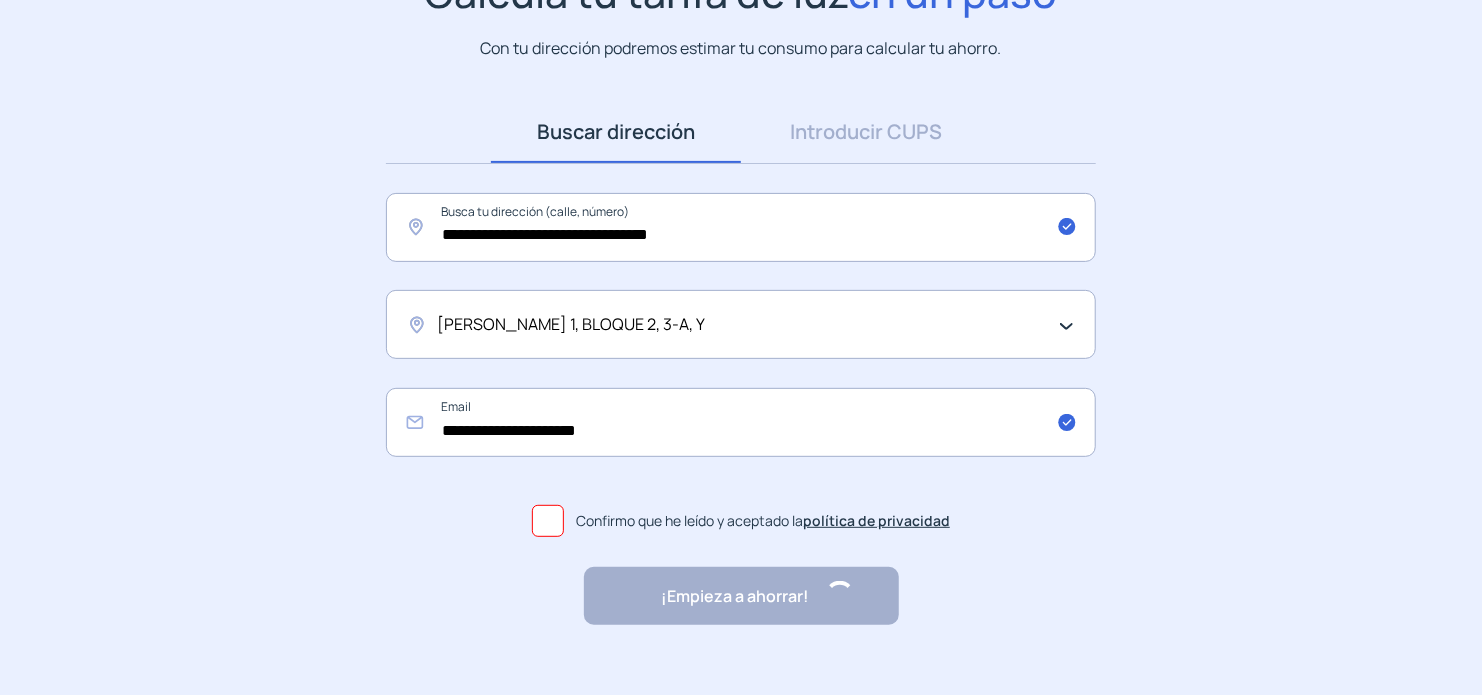 scroll, scrollTop: 203, scrollLeft: 0, axis: vertical 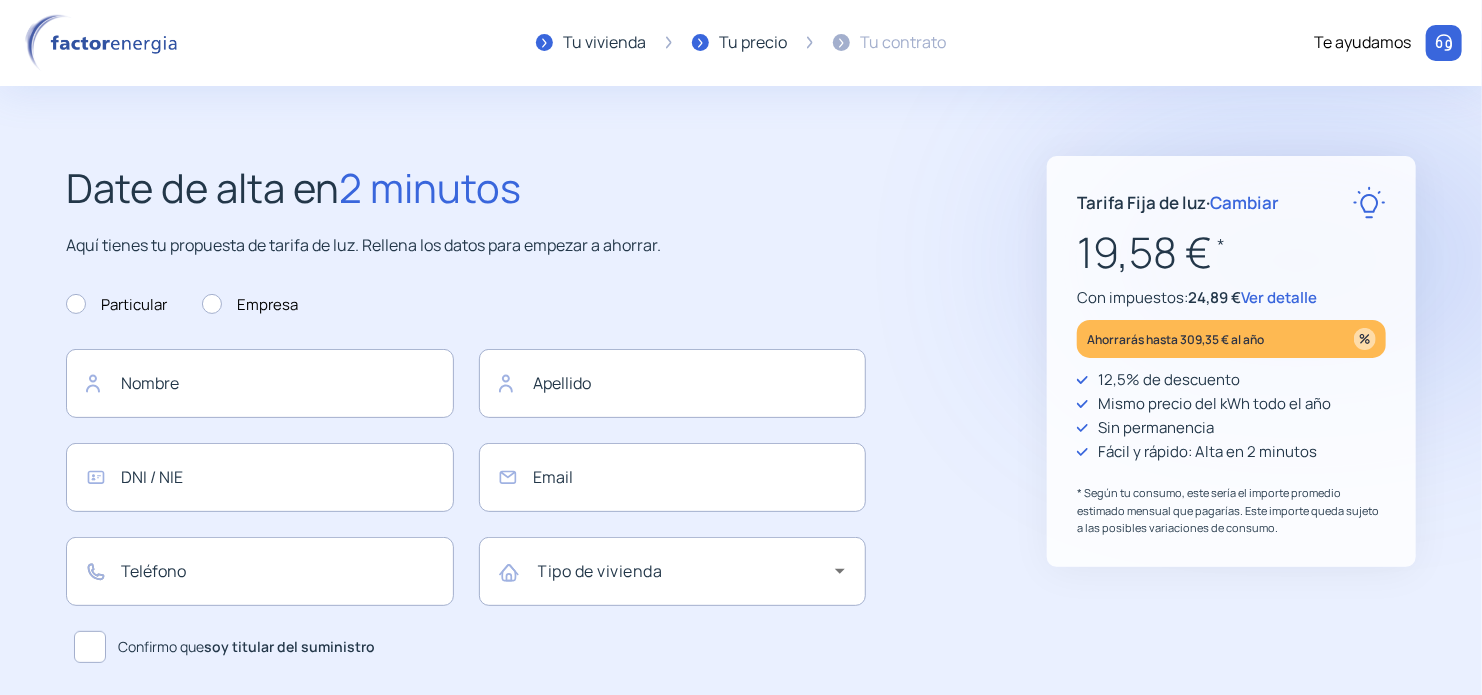 type on "**********" 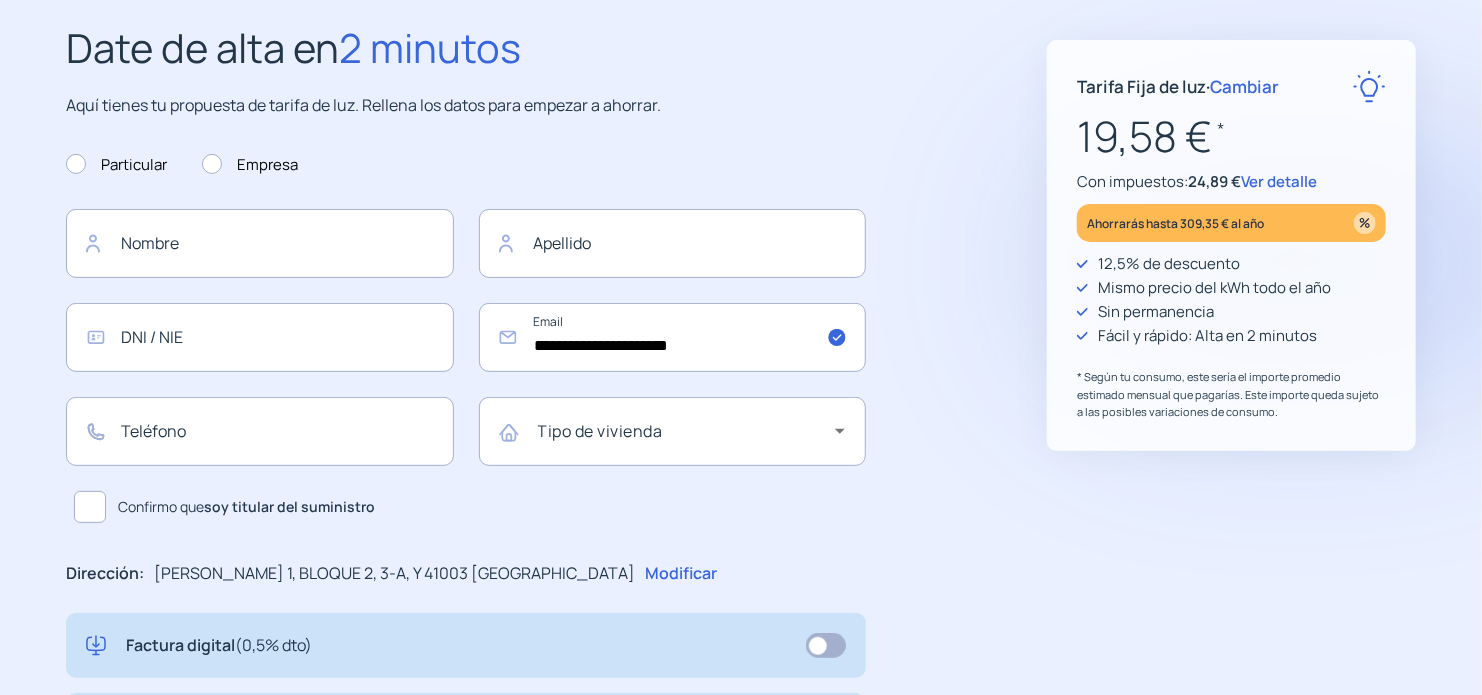 scroll, scrollTop: 132, scrollLeft: 0, axis: vertical 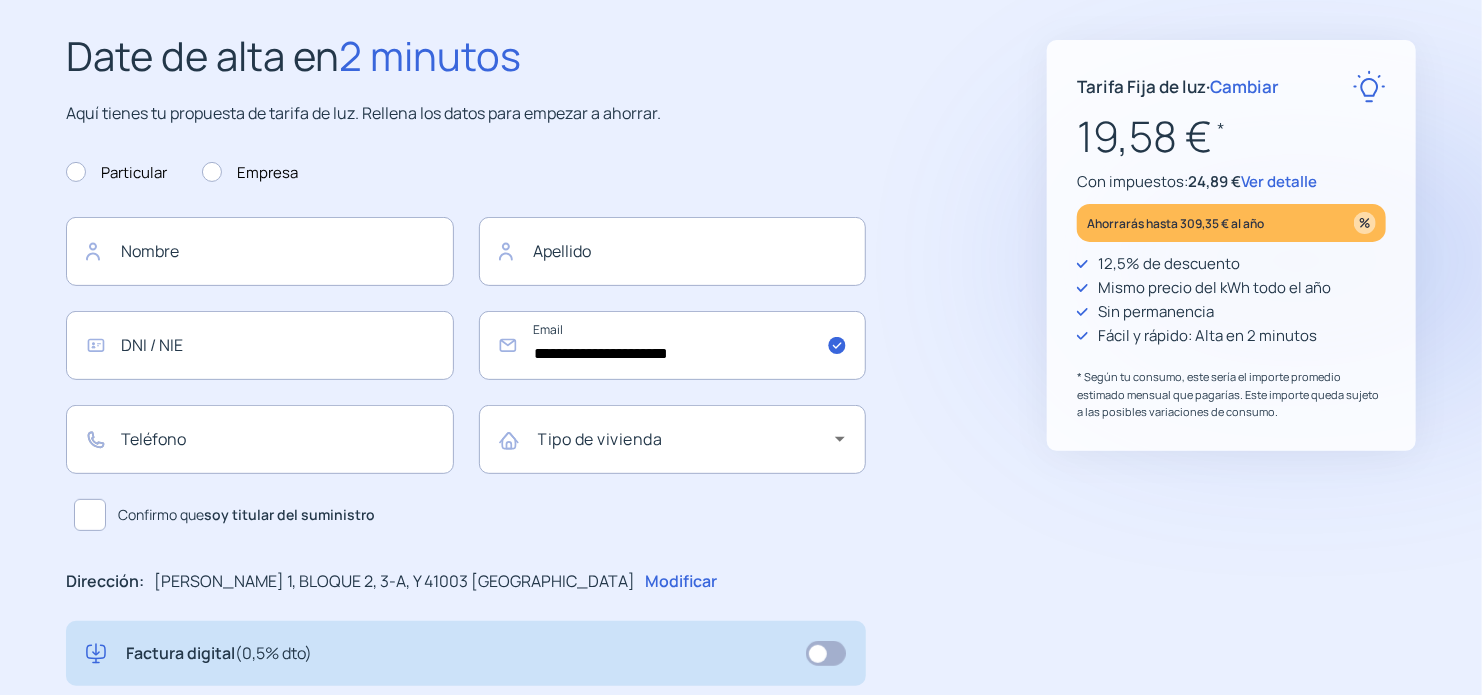click on "Ver detalle" 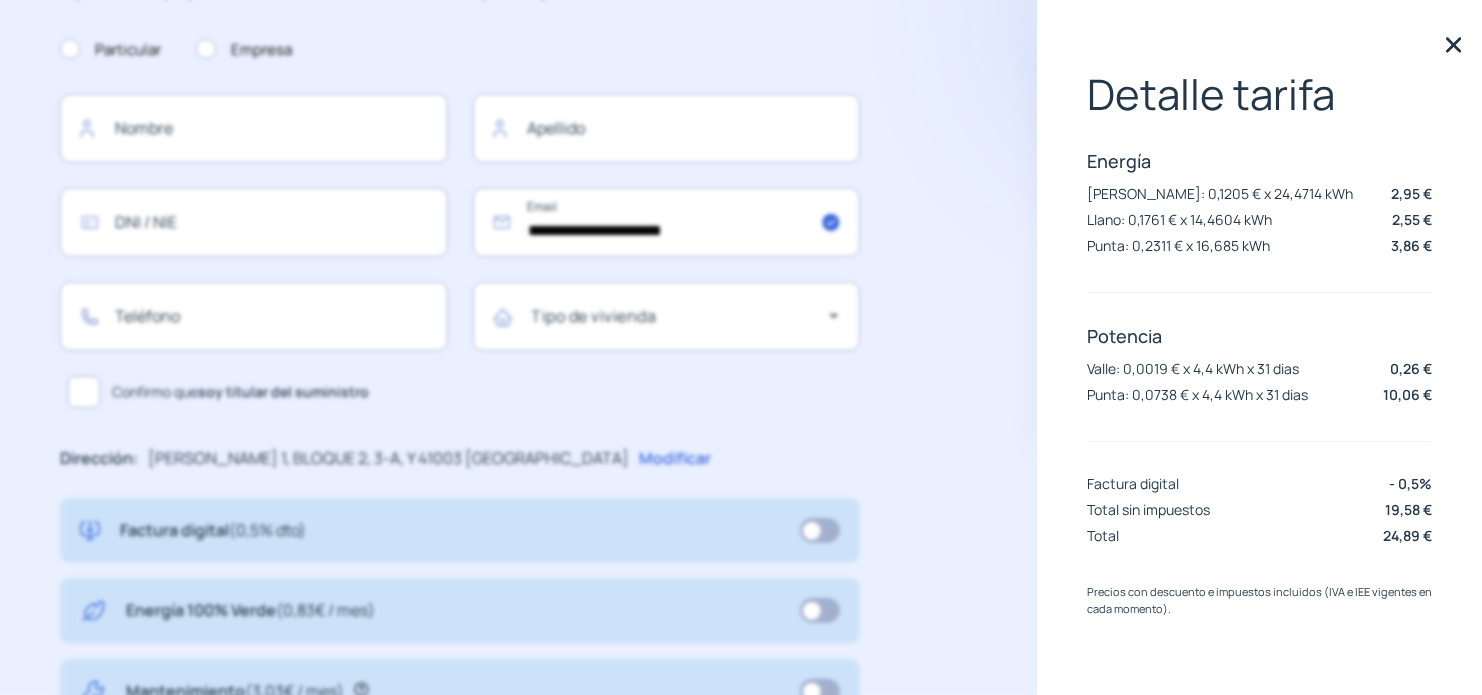 scroll, scrollTop: 256, scrollLeft: 6, axis: both 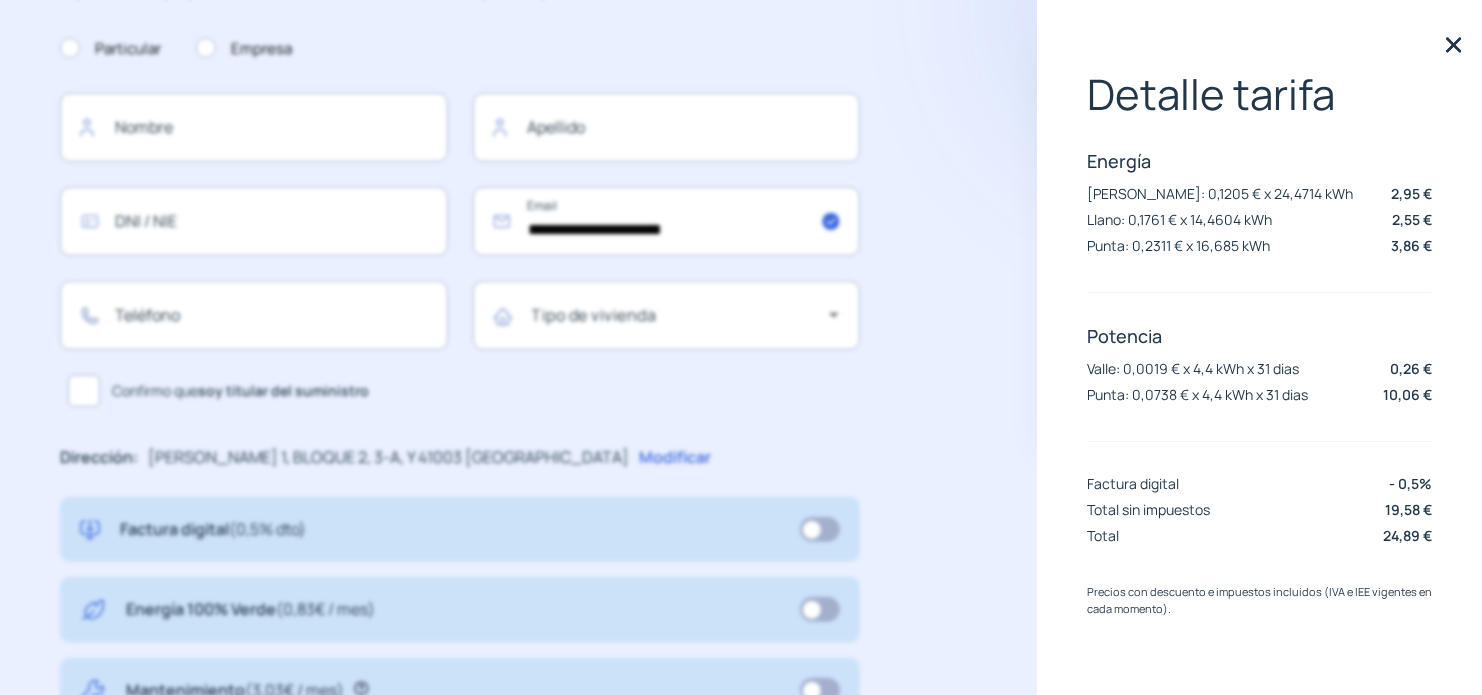 click 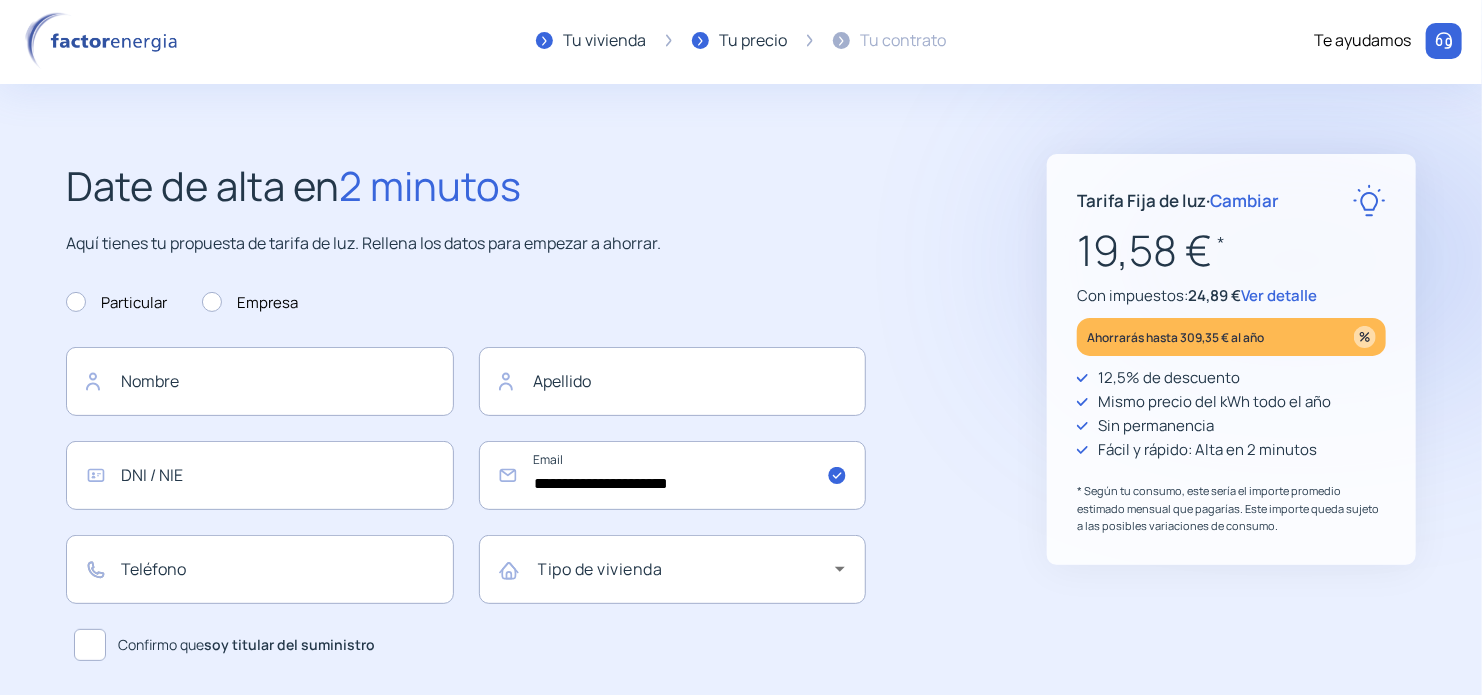 scroll, scrollTop: 3, scrollLeft: 0, axis: vertical 